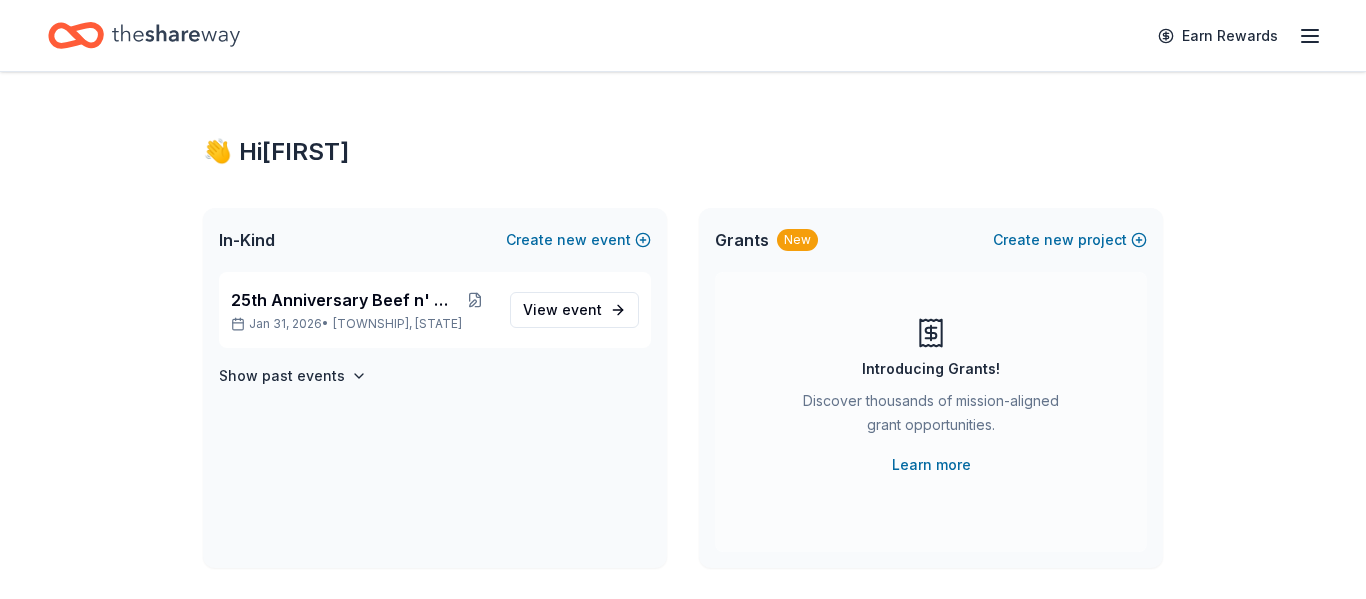 scroll, scrollTop: 0, scrollLeft: 0, axis: both 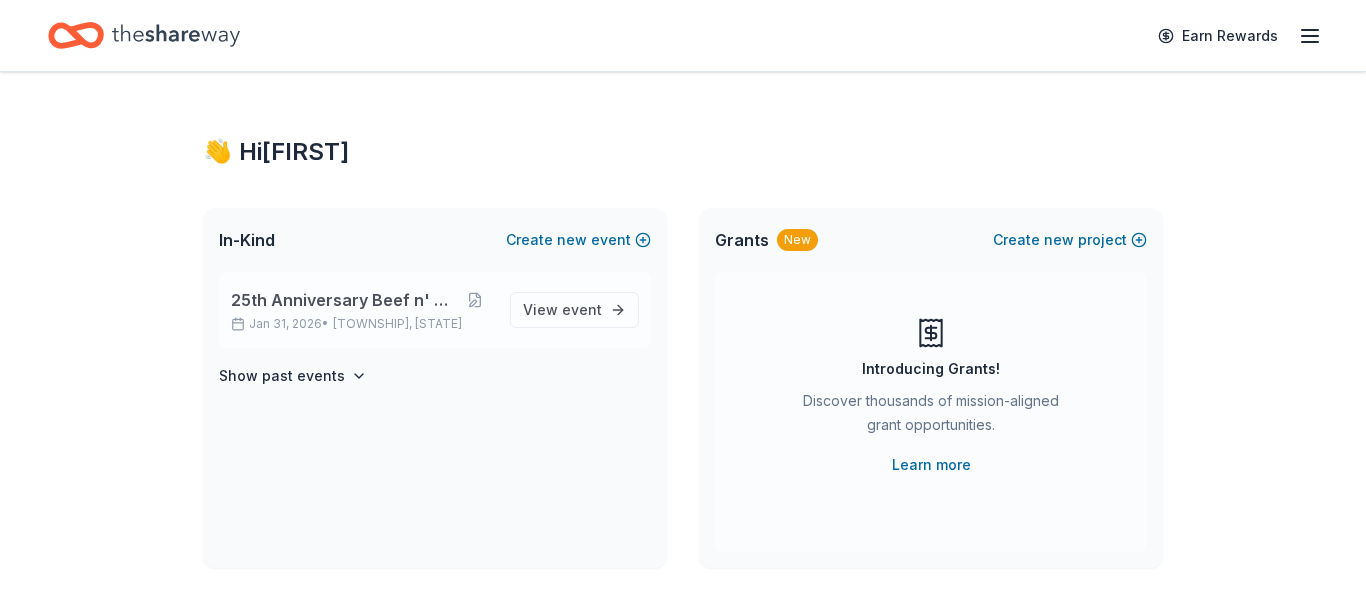 click on "25th Anniversary Beef n' Beer" at bounding box center [344, 300] 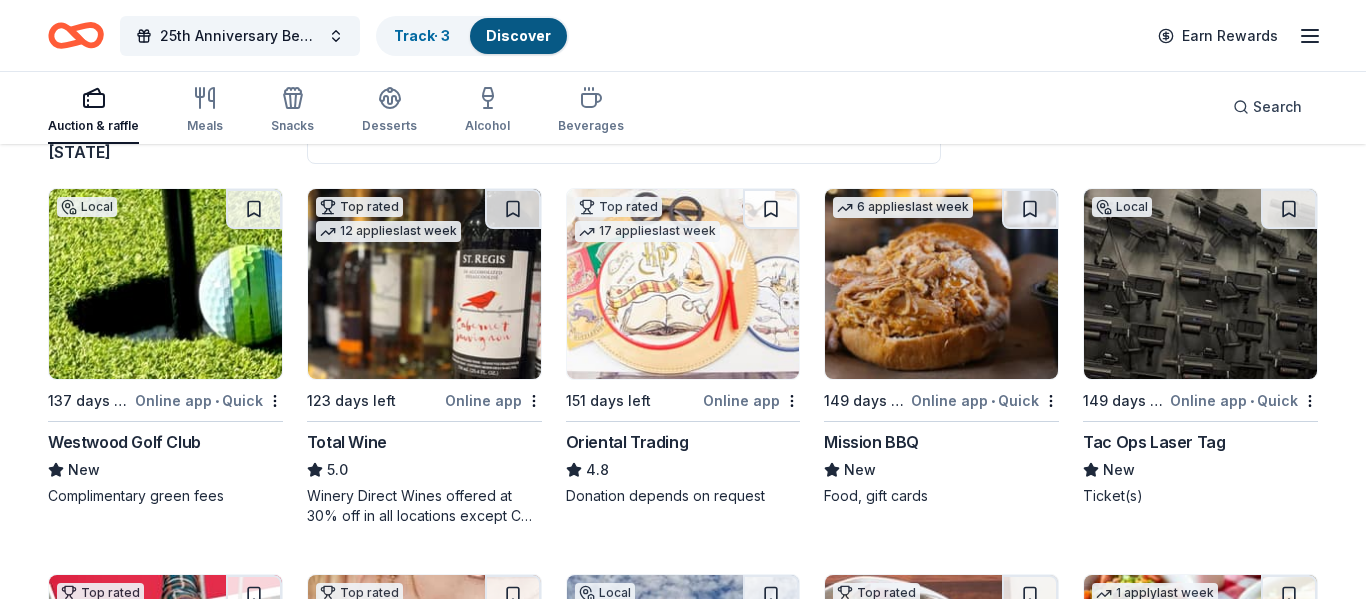 scroll, scrollTop: 176, scrollLeft: 0, axis: vertical 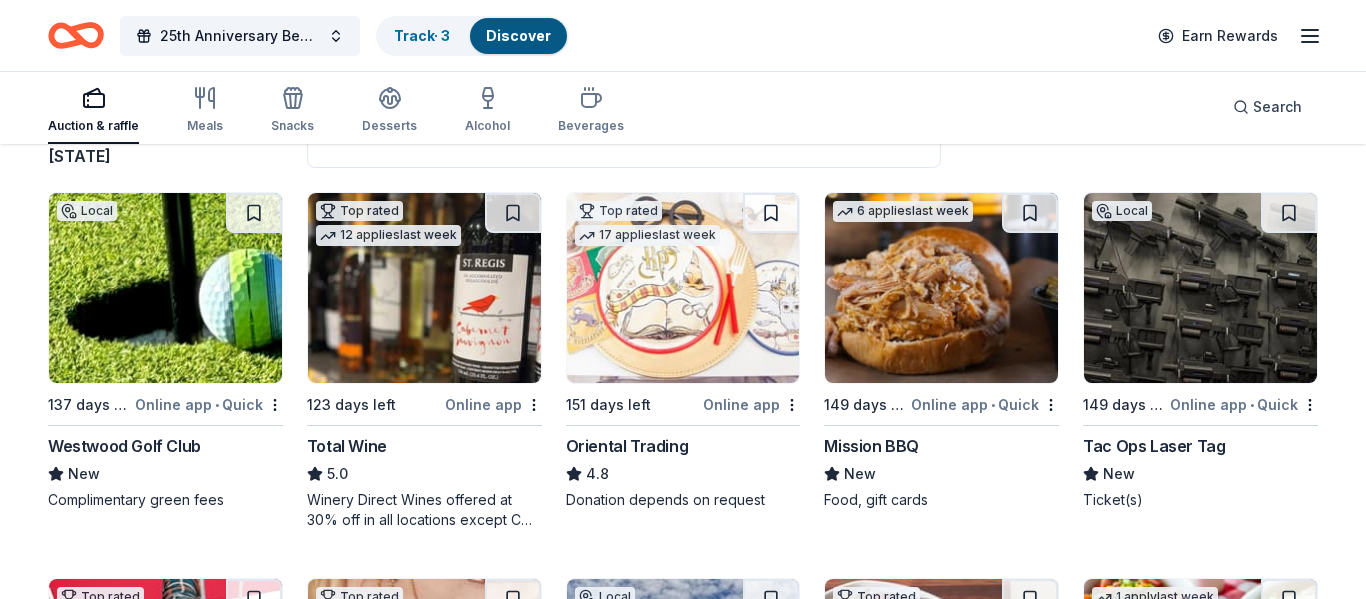 click on "Westwood Golf Club" at bounding box center (124, 446) 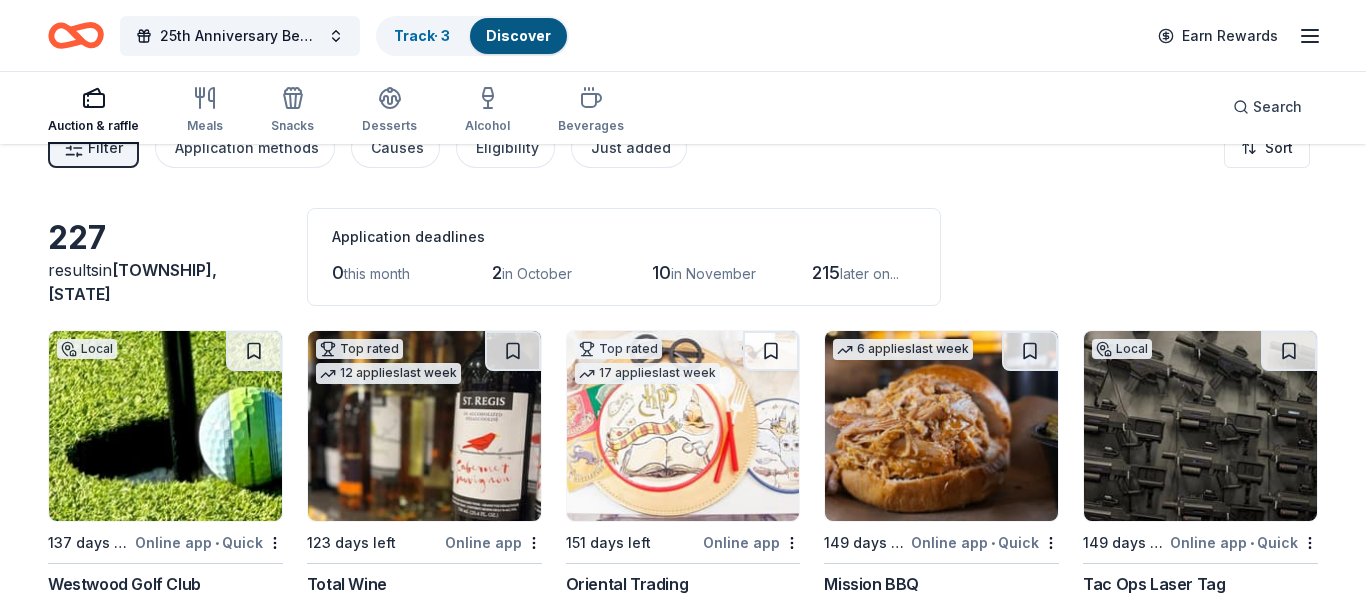 scroll, scrollTop: 37, scrollLeft: 0, axis: vertical 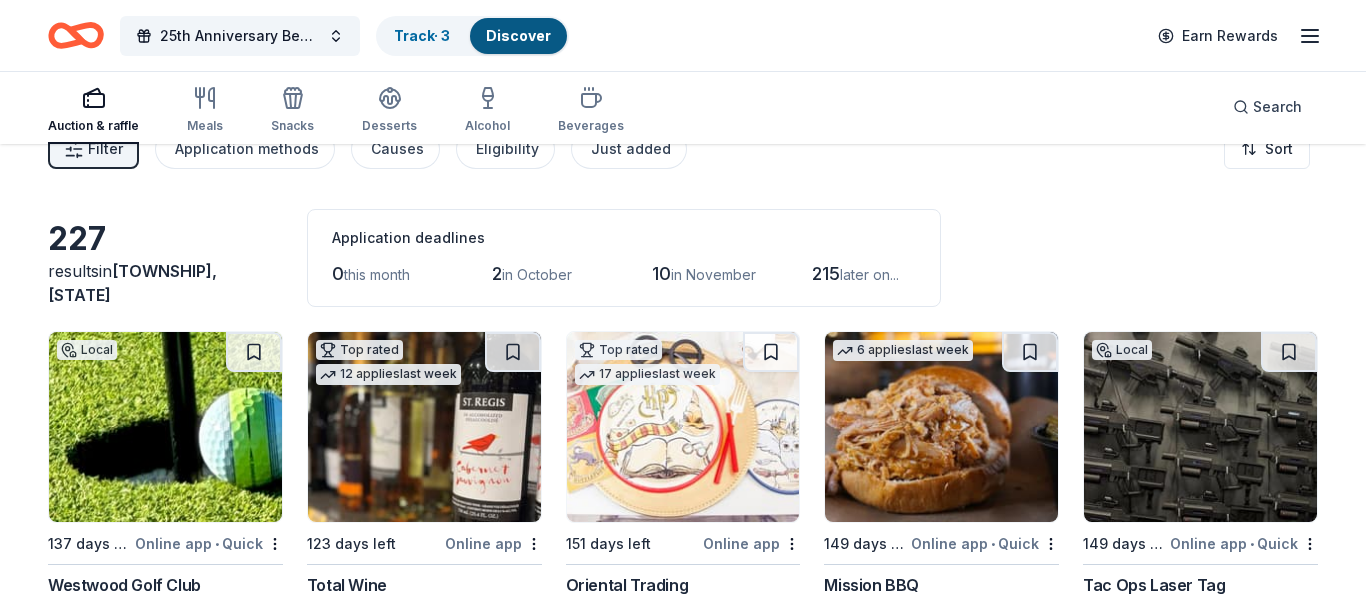 click at bounding box center (941, 427) 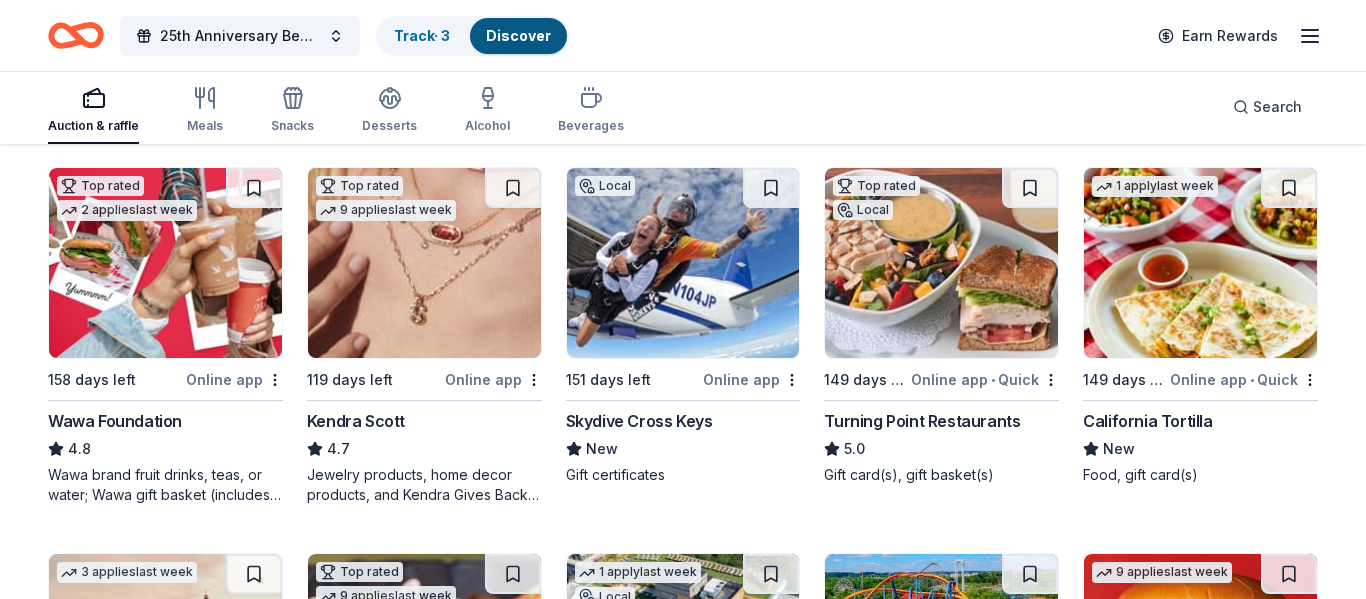 scroll, scrollTop: 592, scrollLeft: 0, axis: vertical 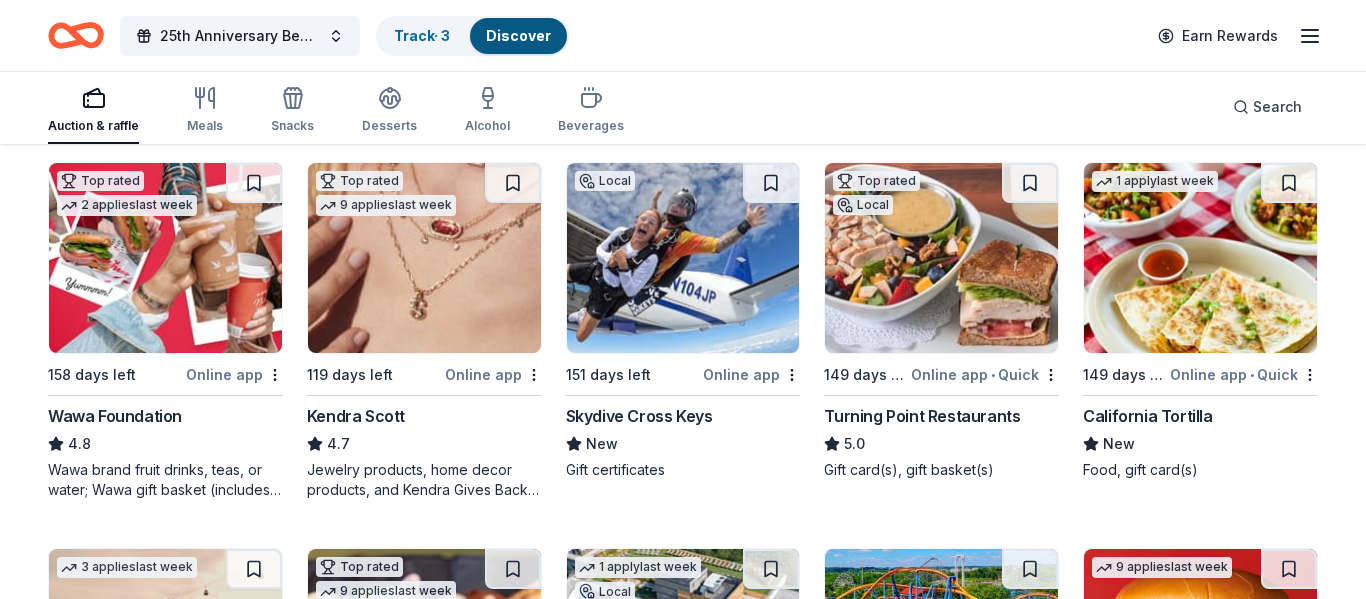 click at bounding box center (683, 258) 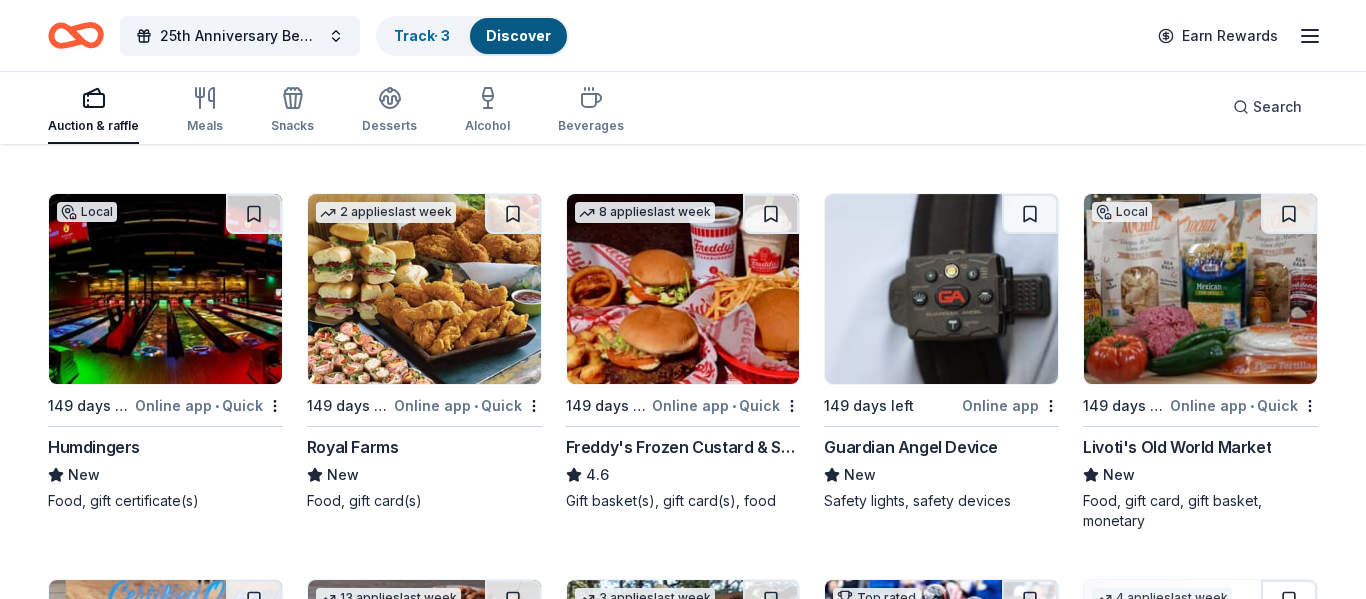 scroll, scrollTop: 1717, scrollLeft: 0, axis: vertical 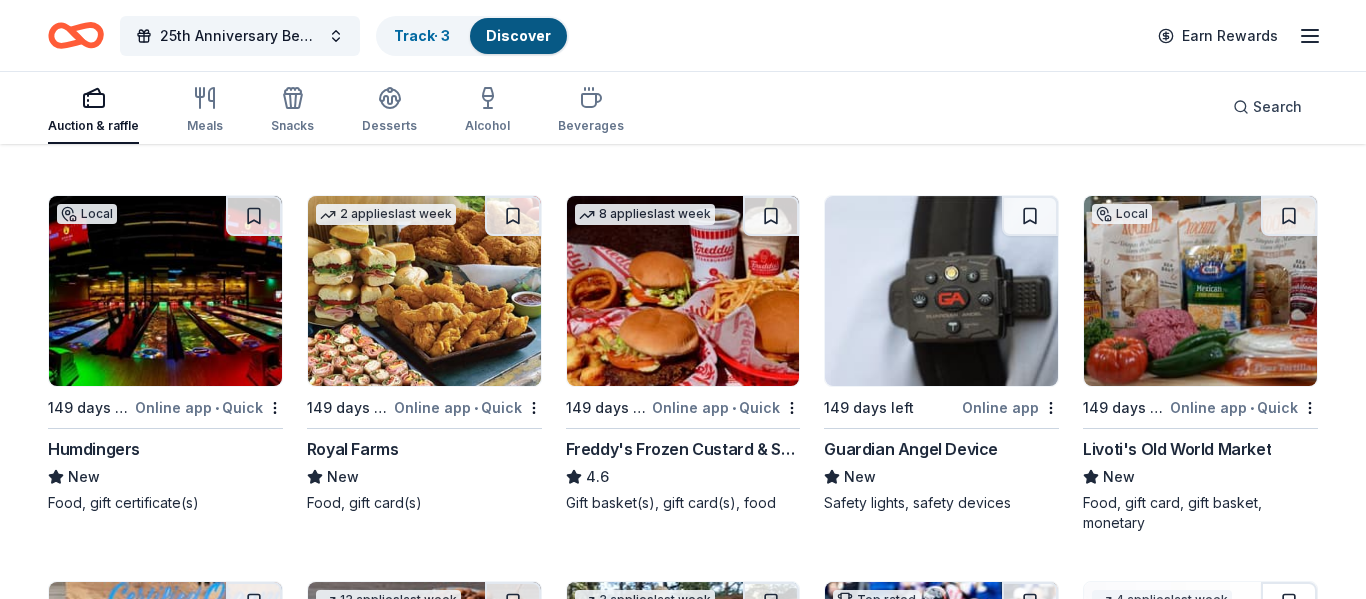 click at bounding box center [941, 291] 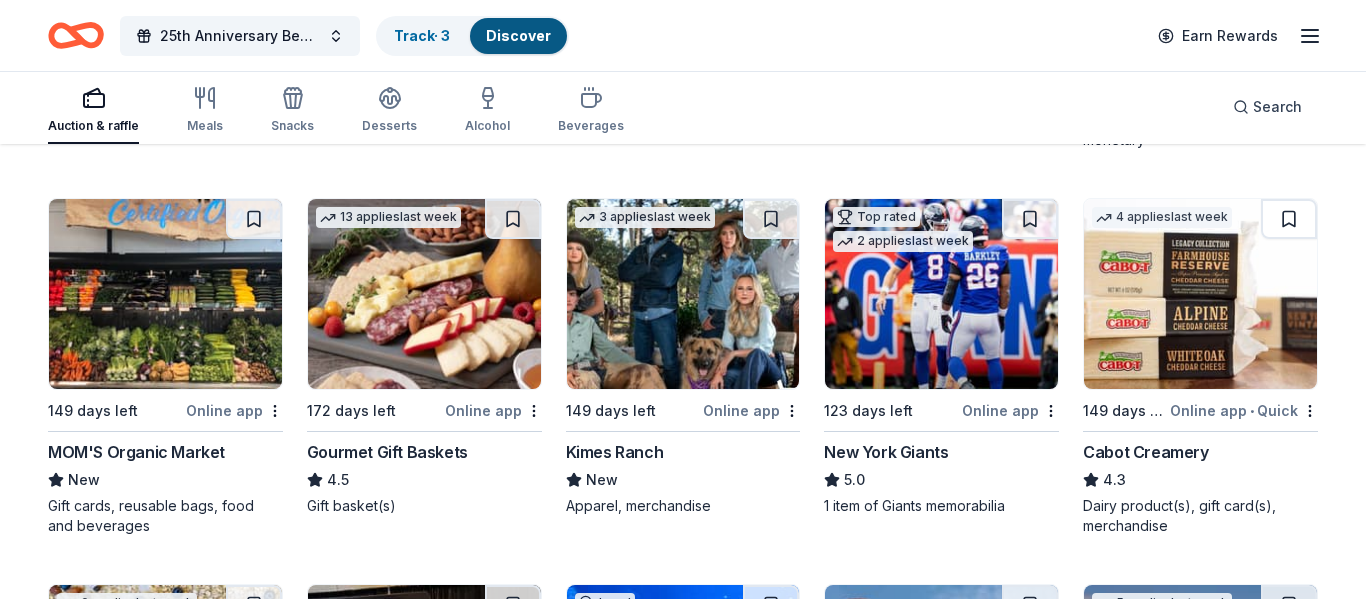 scroll, scrollTop: 2123, scrollLeft: 0, axis: vertical 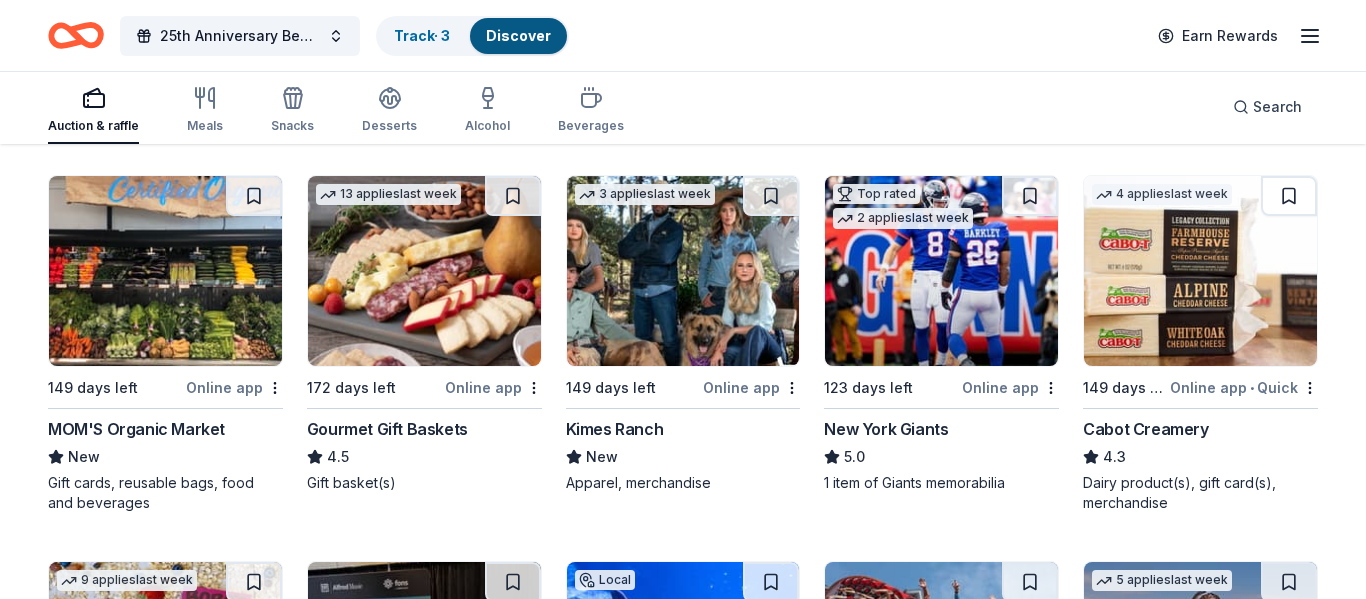 click at bounding box center (941, 271) 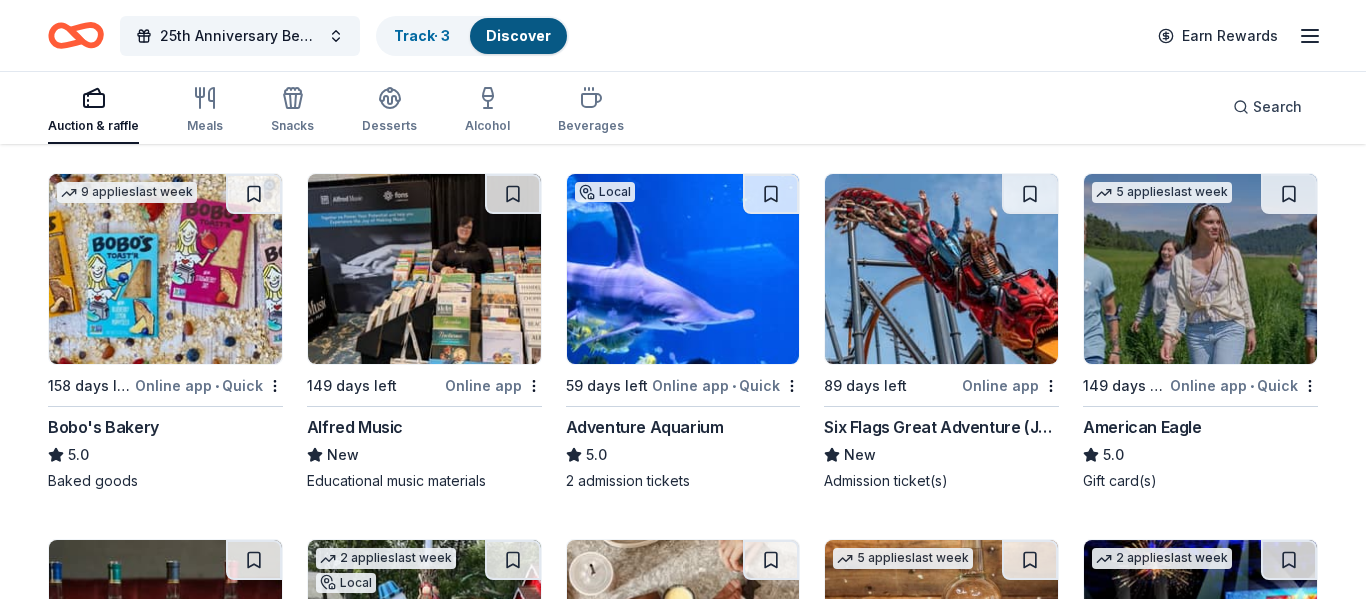 scroll, scrollTop: 2512, scrollLeft: 0, axis: vertical 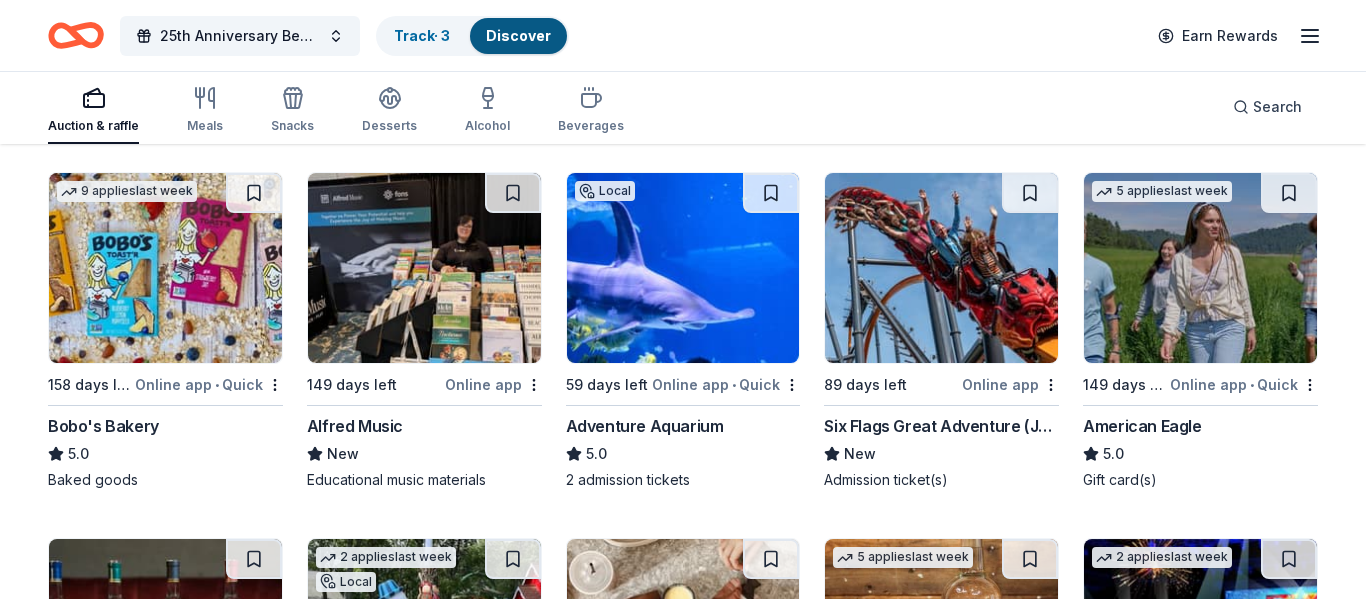 click at bounding box center (941, 268) 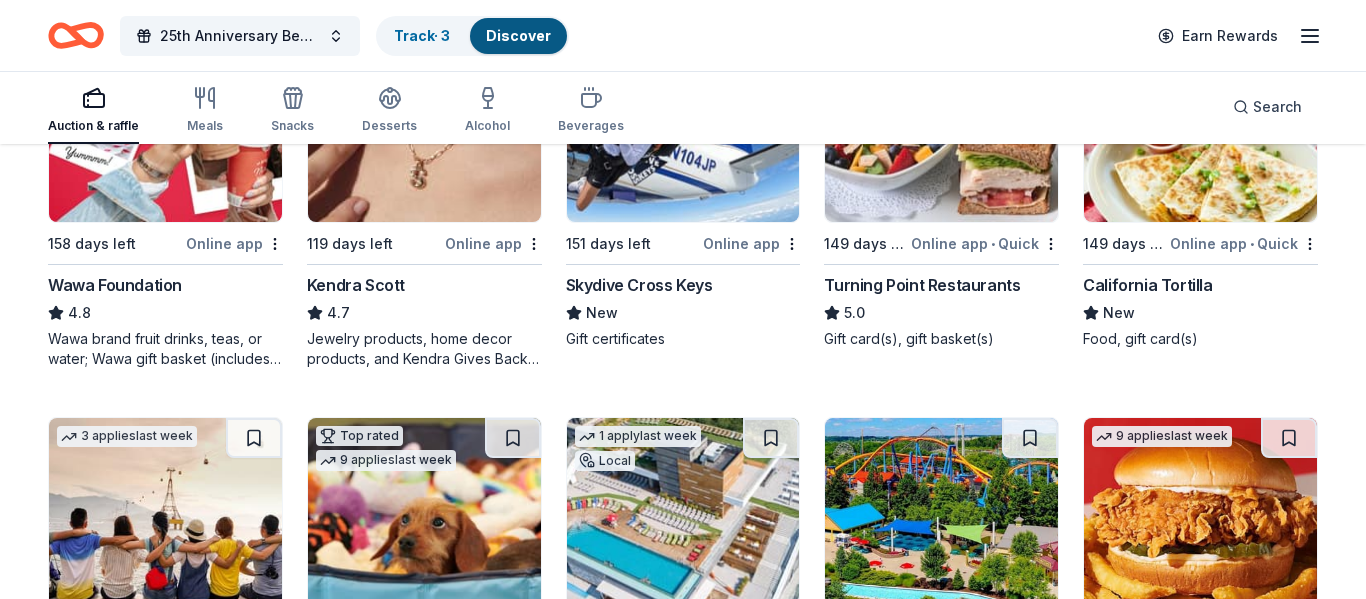 scroll, scrollTop: 0, scrollLeft: 0, axis: both 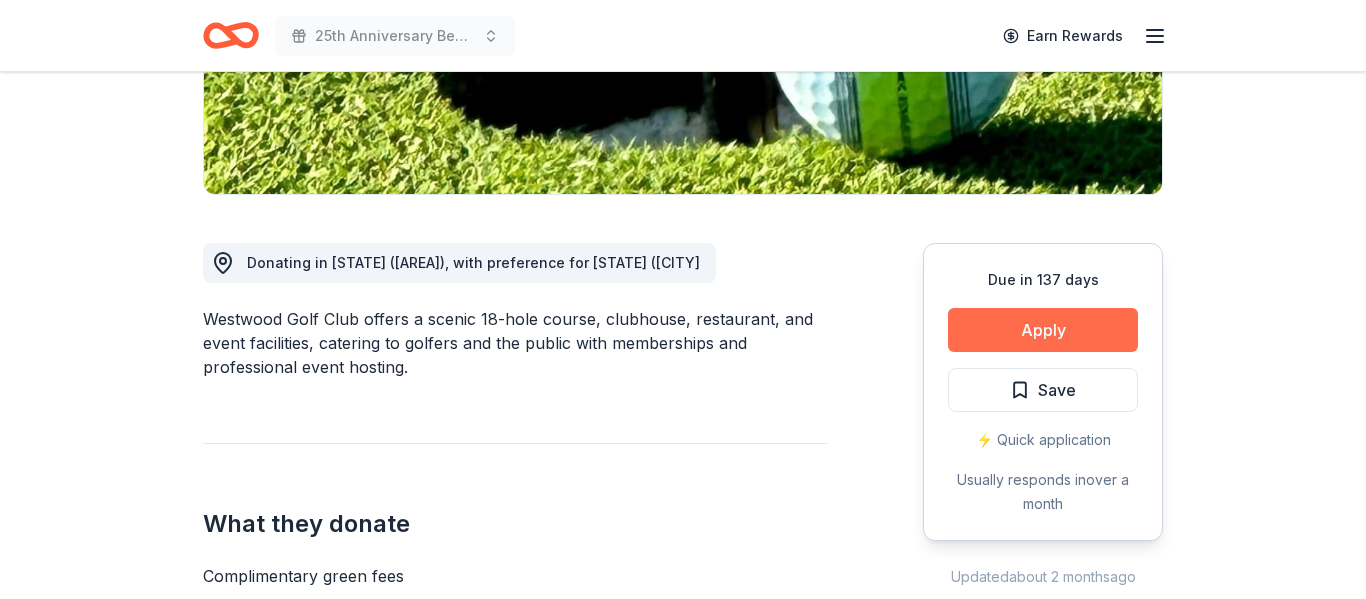 click on "Apply" at bounding box center [1043, 330] 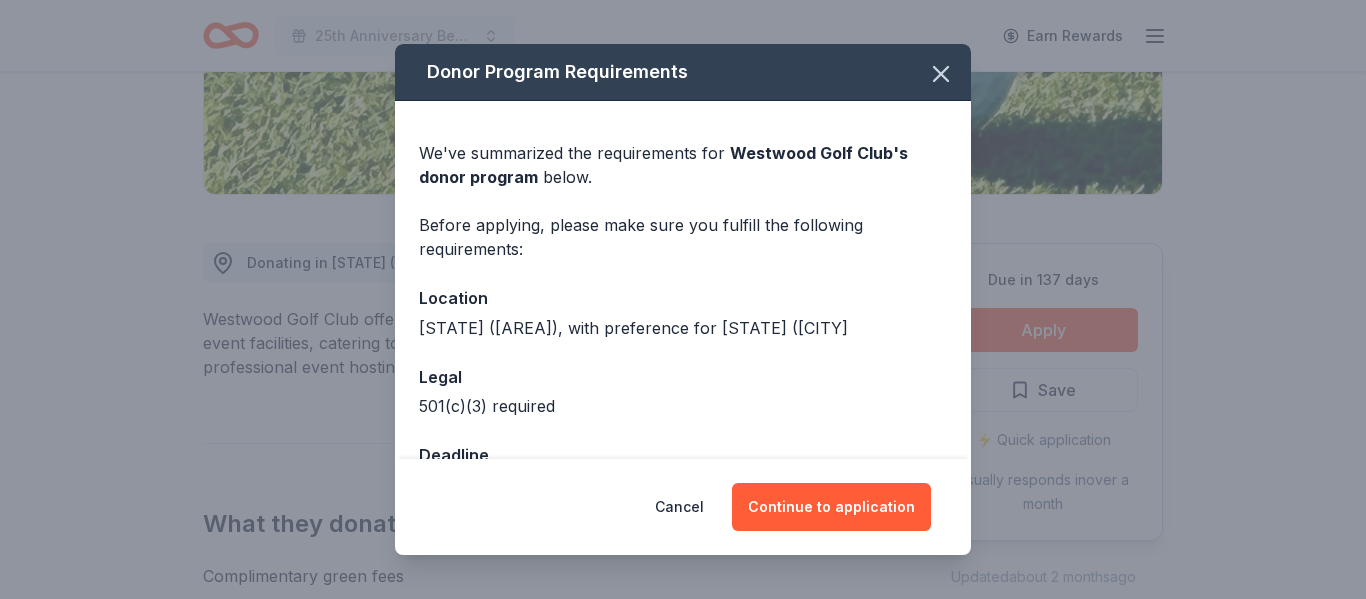 scroll, scrollTop: 66, scrollLeft: 0, axis: vertical 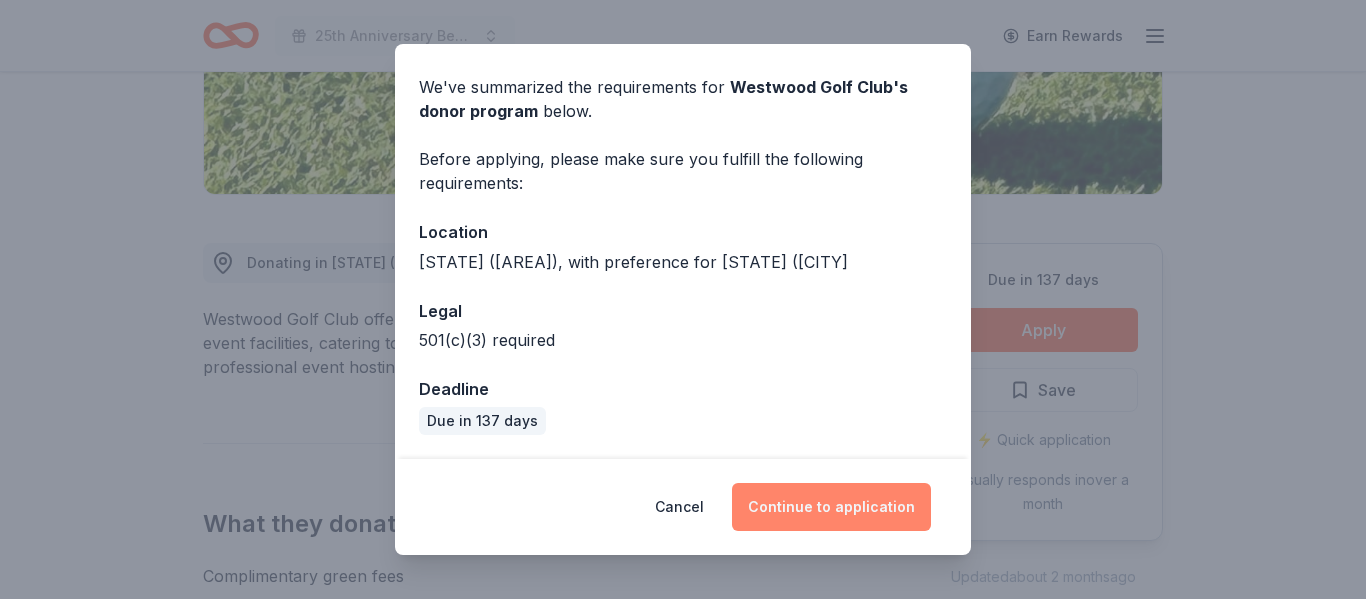 click on "Continue to application" at bounding box center (831, 507) 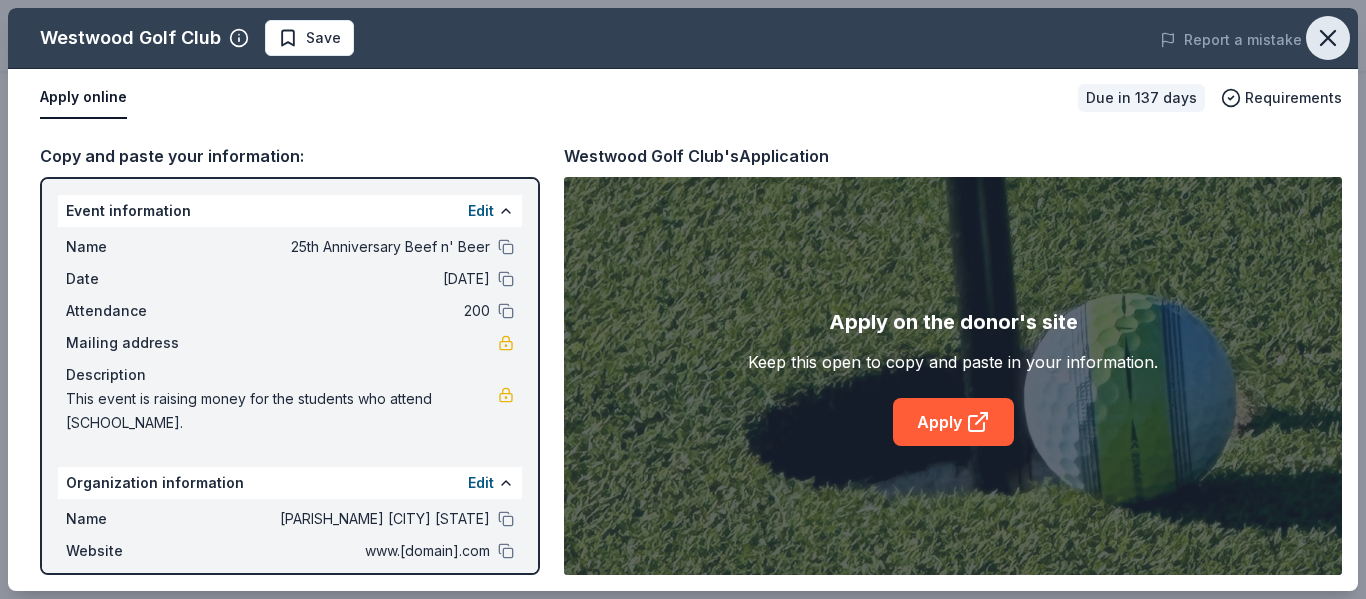 click 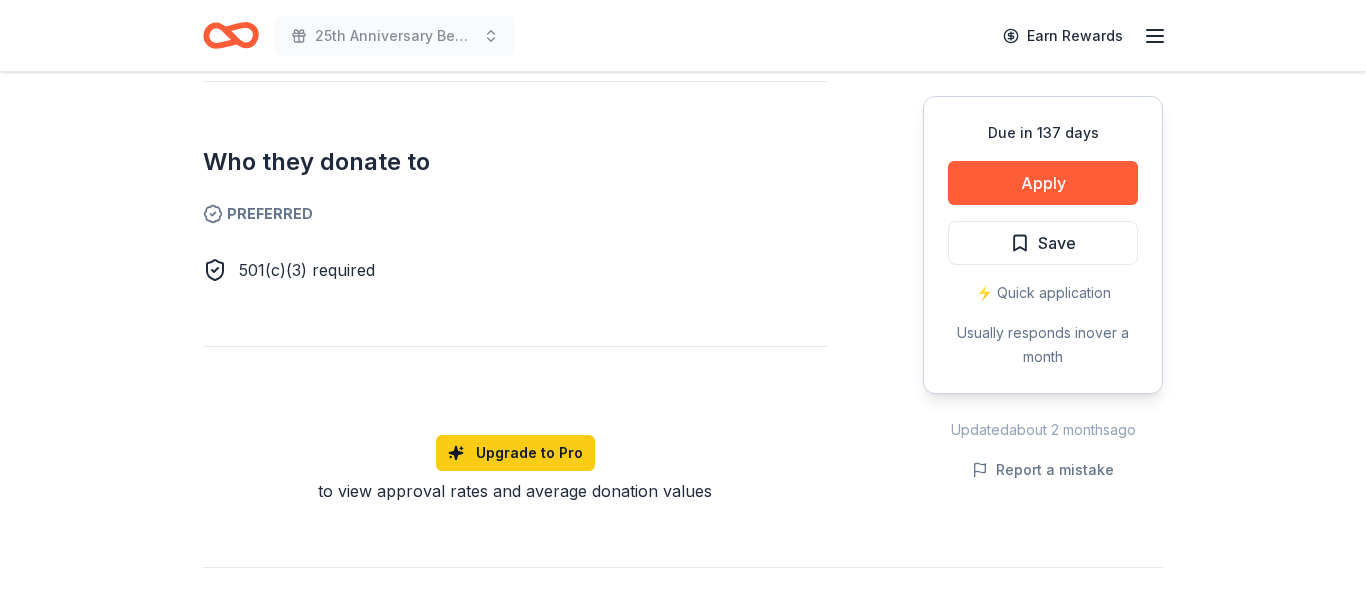 scroll, scrollTop: 0, scrollLeft: 0, axis: both 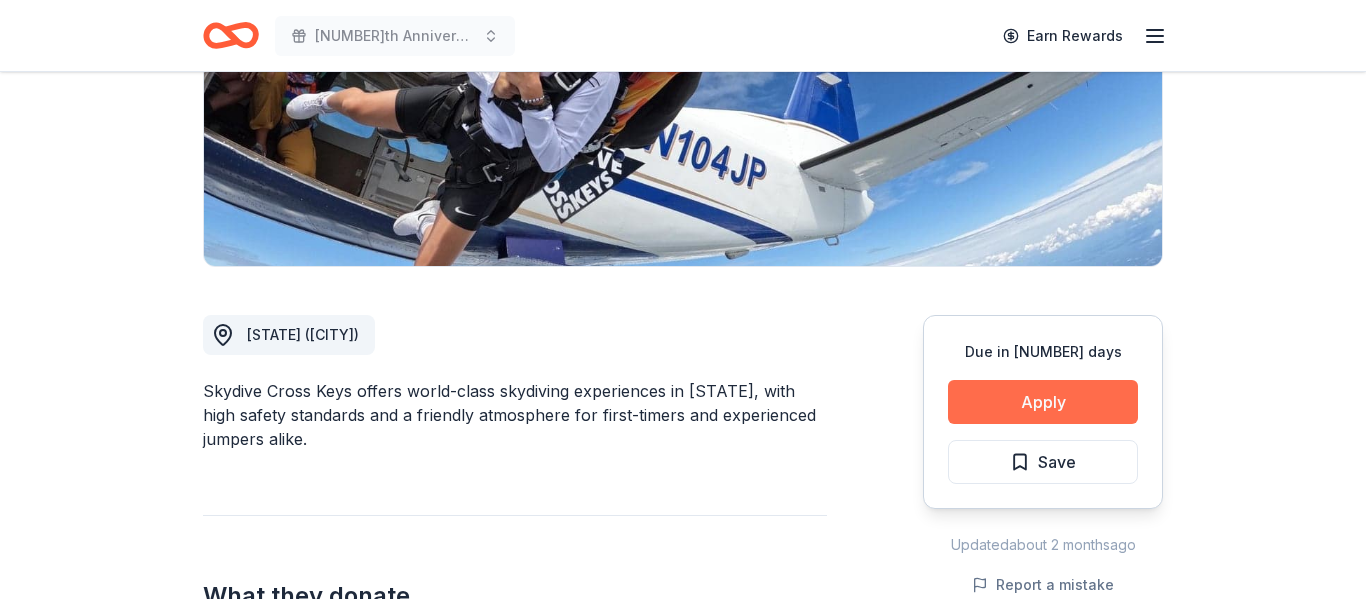click on "Apply" at bounding box center [1043, 402] 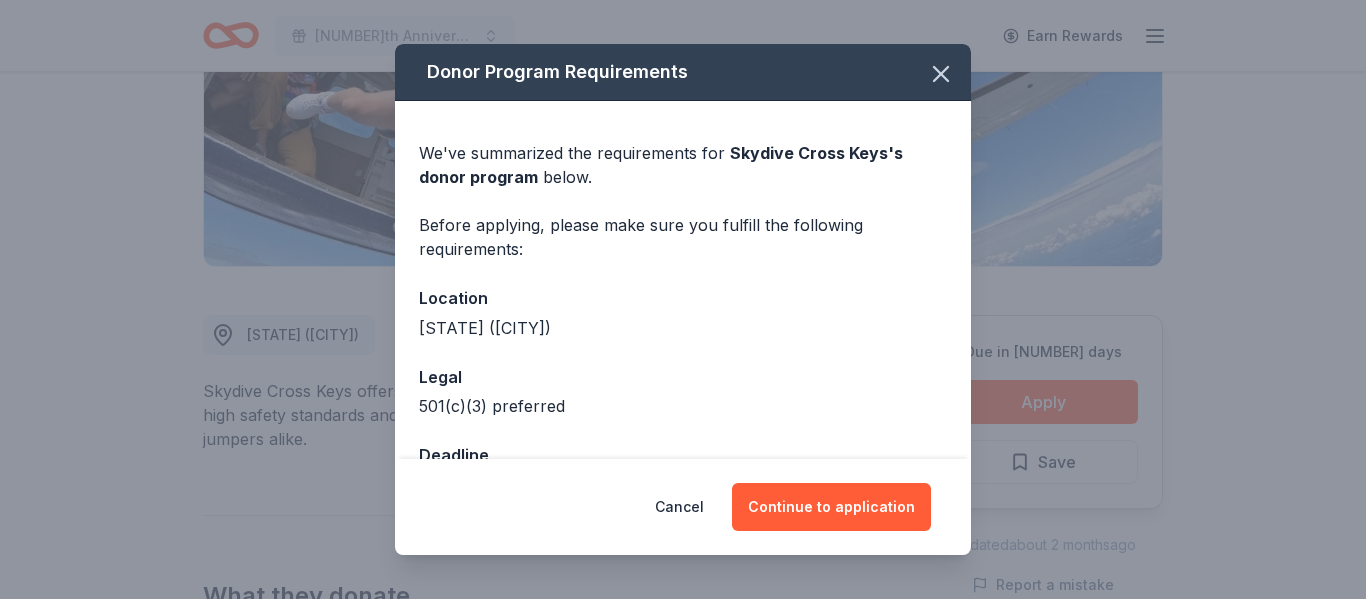 scroll, scrollTop: 66, scrollLeft: 0, axis: vertical 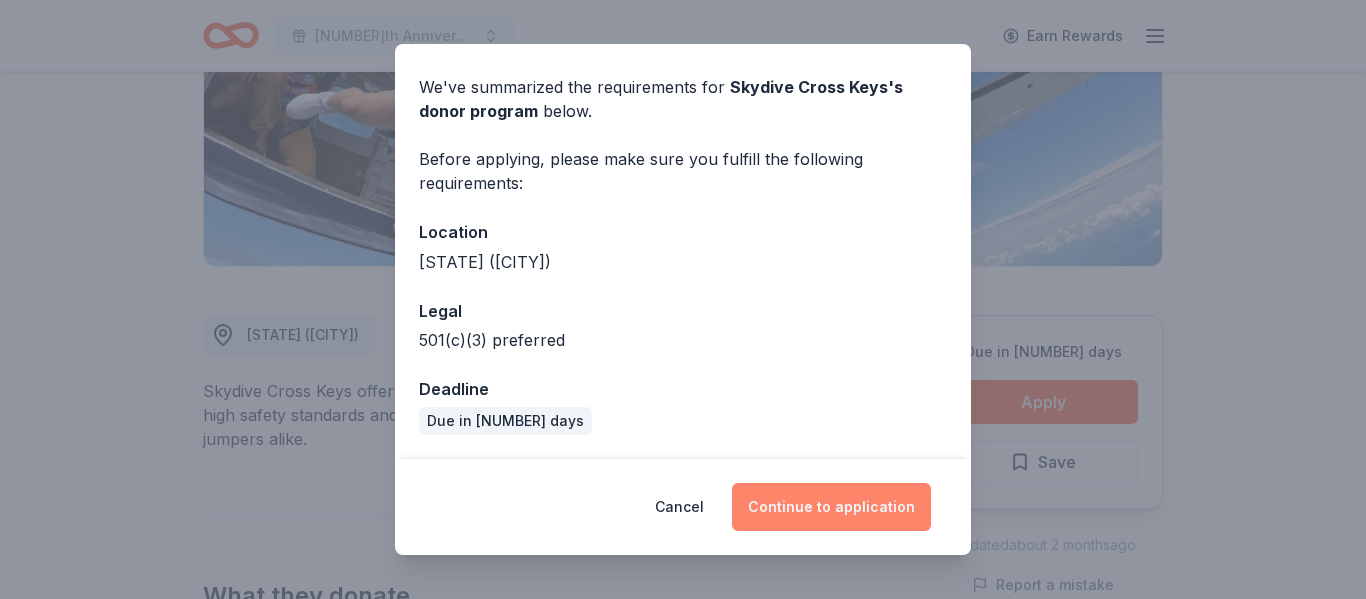 click on "Continue to application" at bounding box center [831, 507] 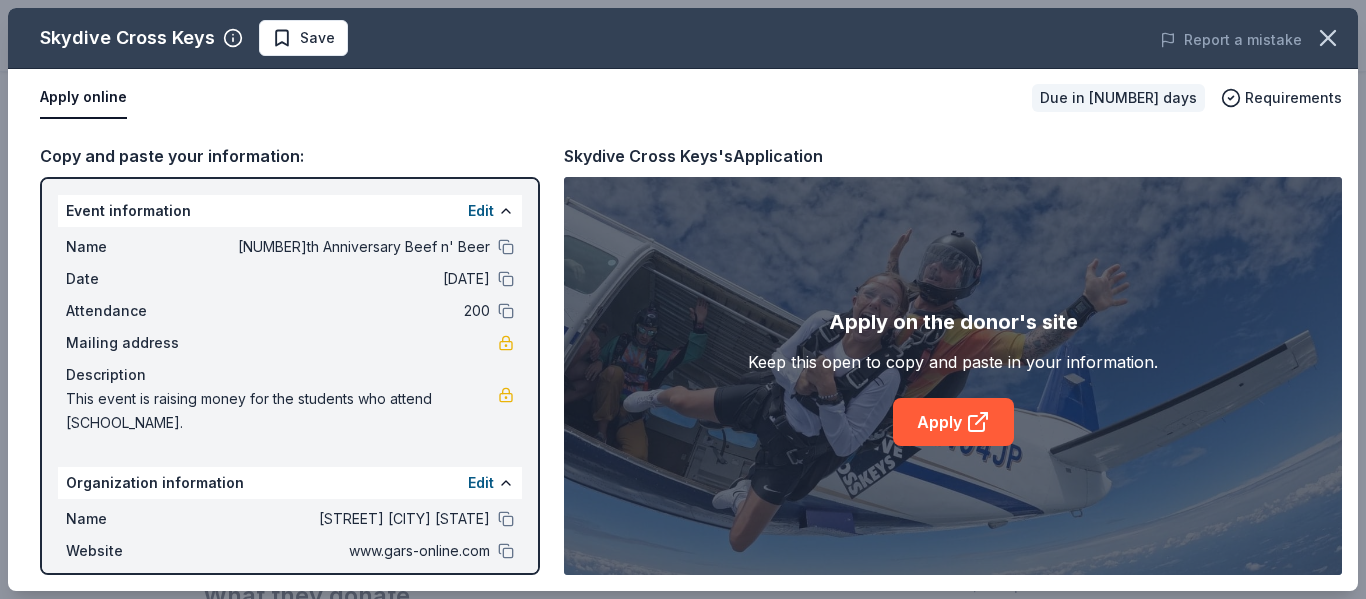 scroll, scrollTop: 1, scrollLeft: 0, axis: vertical 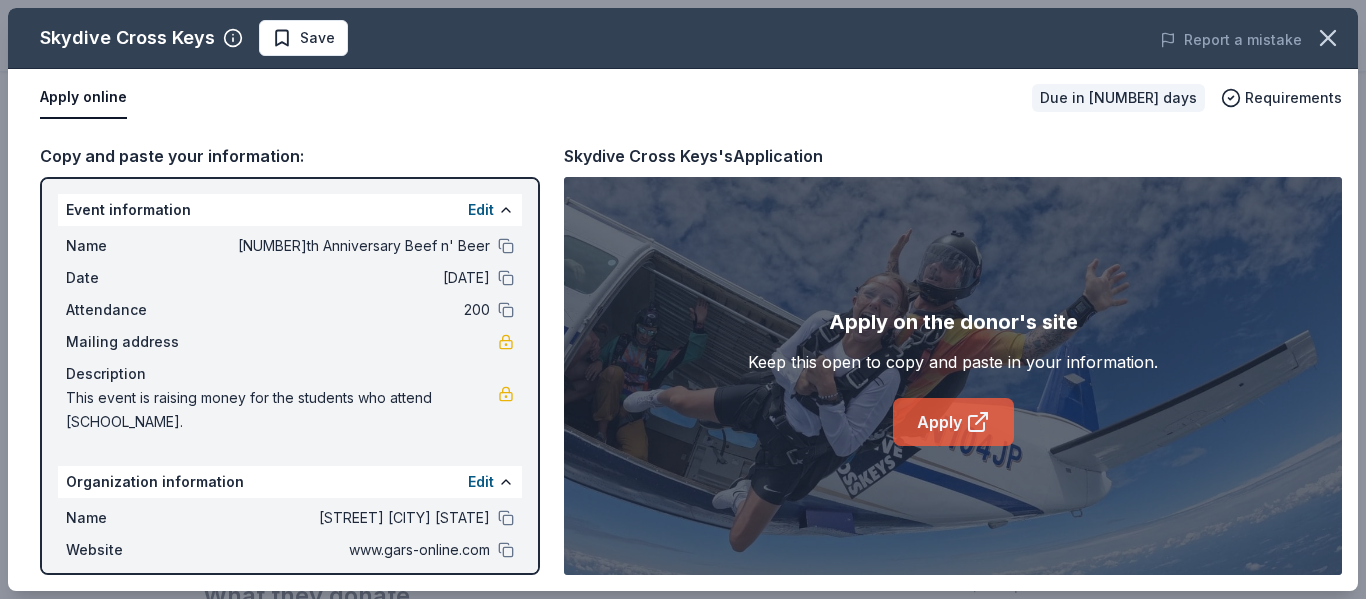 click on "Apply" at bounding box center (953, 422) 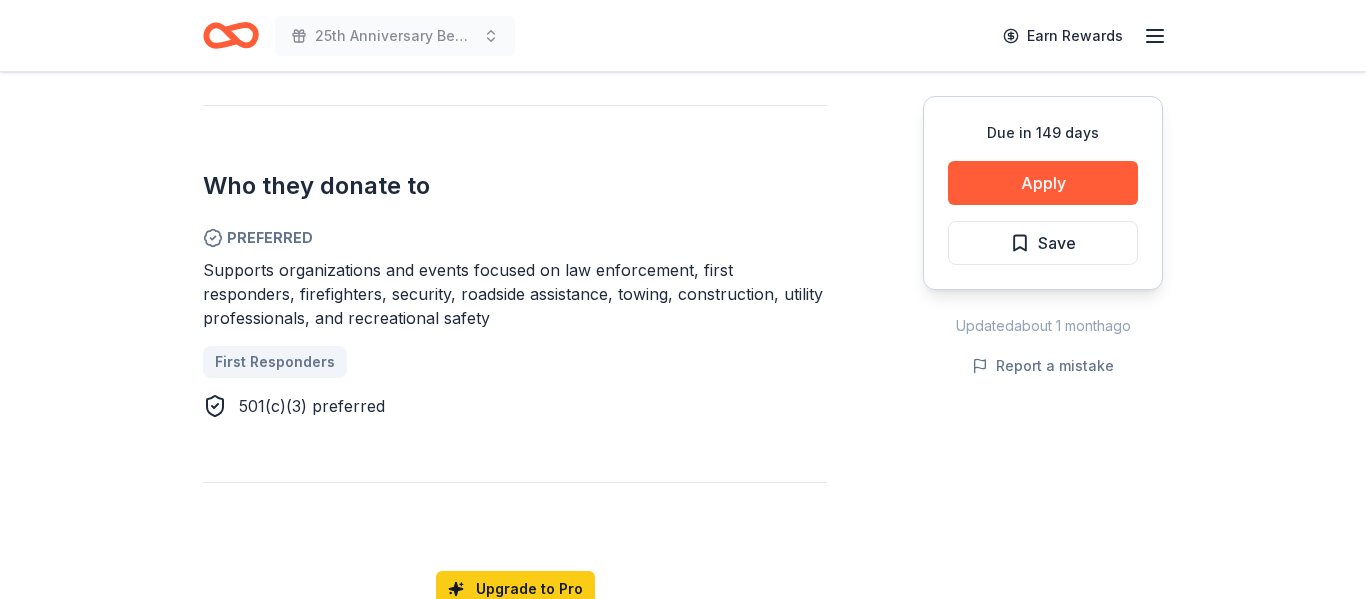 scroll, scrollTop: 0, scrollLeft: 0, axis: both 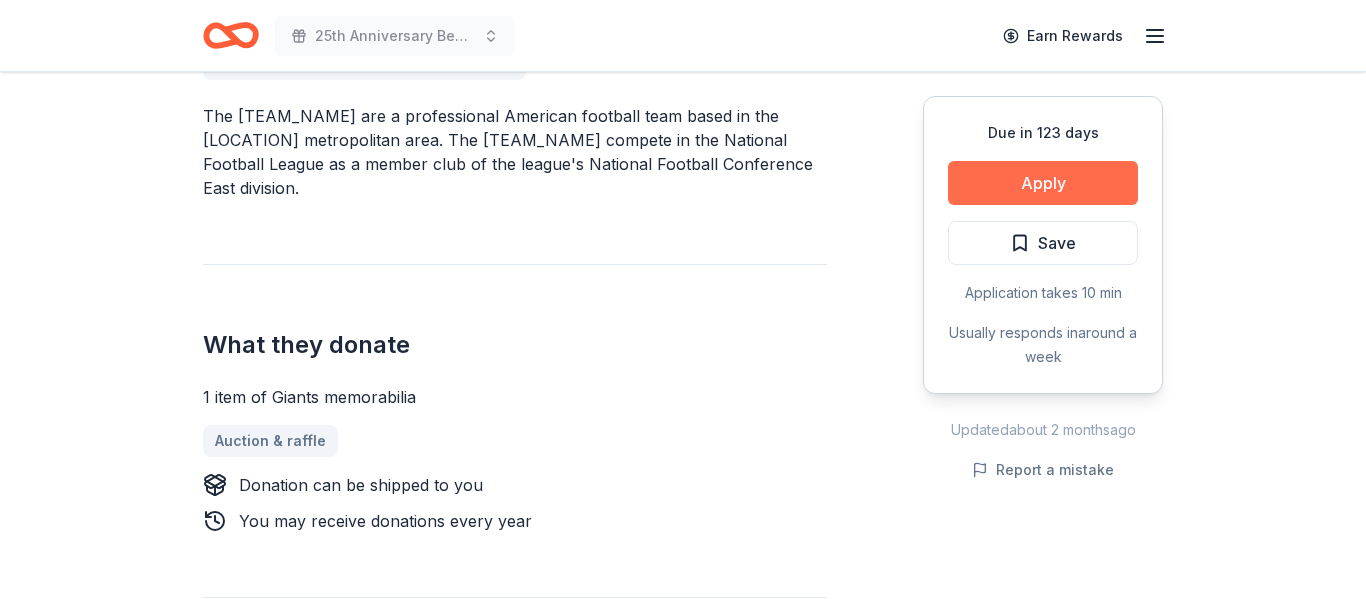 click on "Apply" at bounding box center (1043, 183) 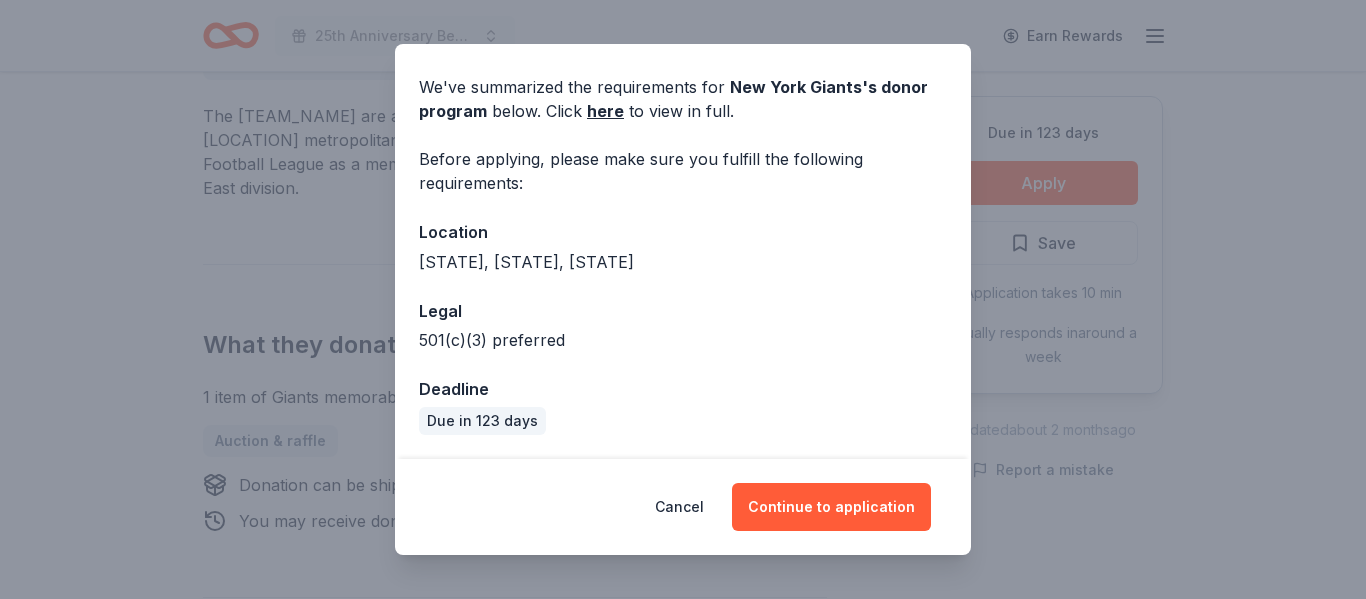 scroll, scrollTop: 63, scrollLeft: 0, axis: vertical 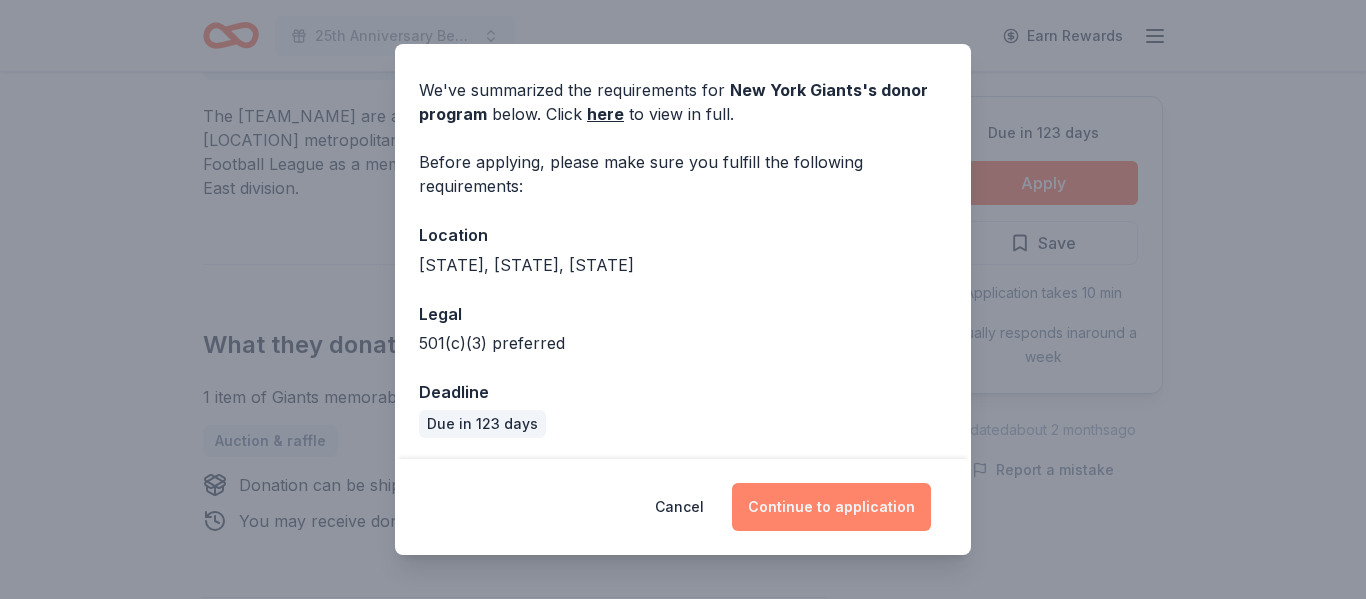 click on "Continue to application" at bounding box center (831, 507) 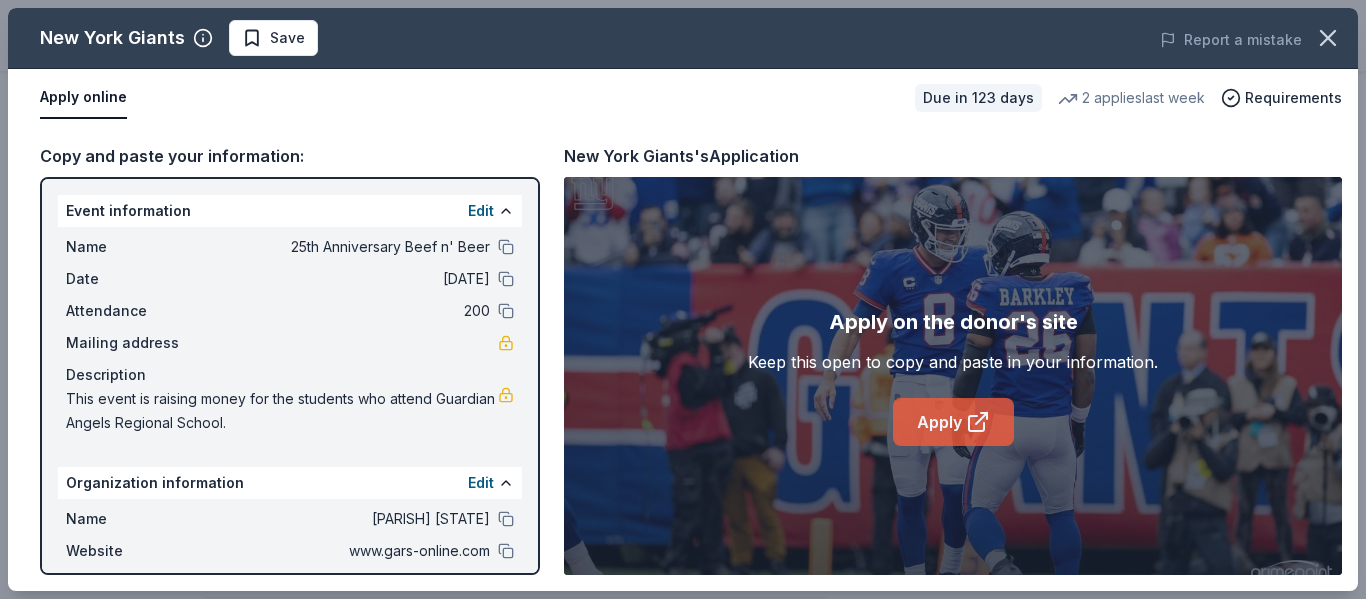 click on "Apply" at bounding box center [953, 422] 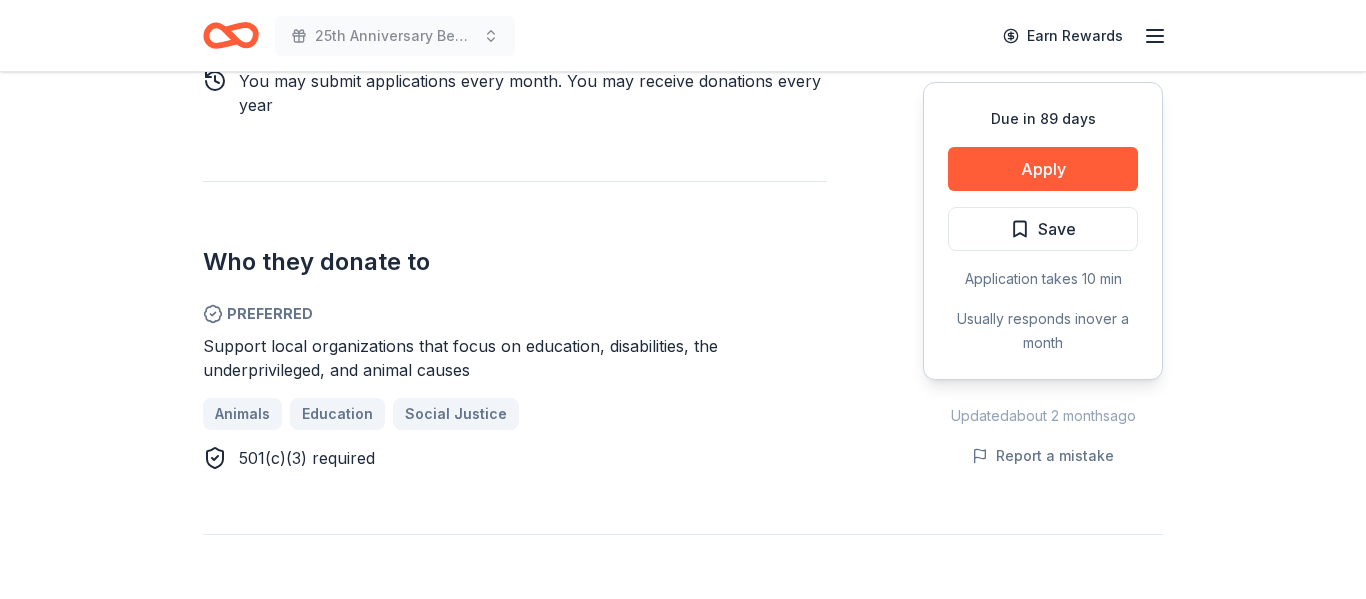 scroll, scrollTop: 1029, scrollLeft: 0, axis: vertical 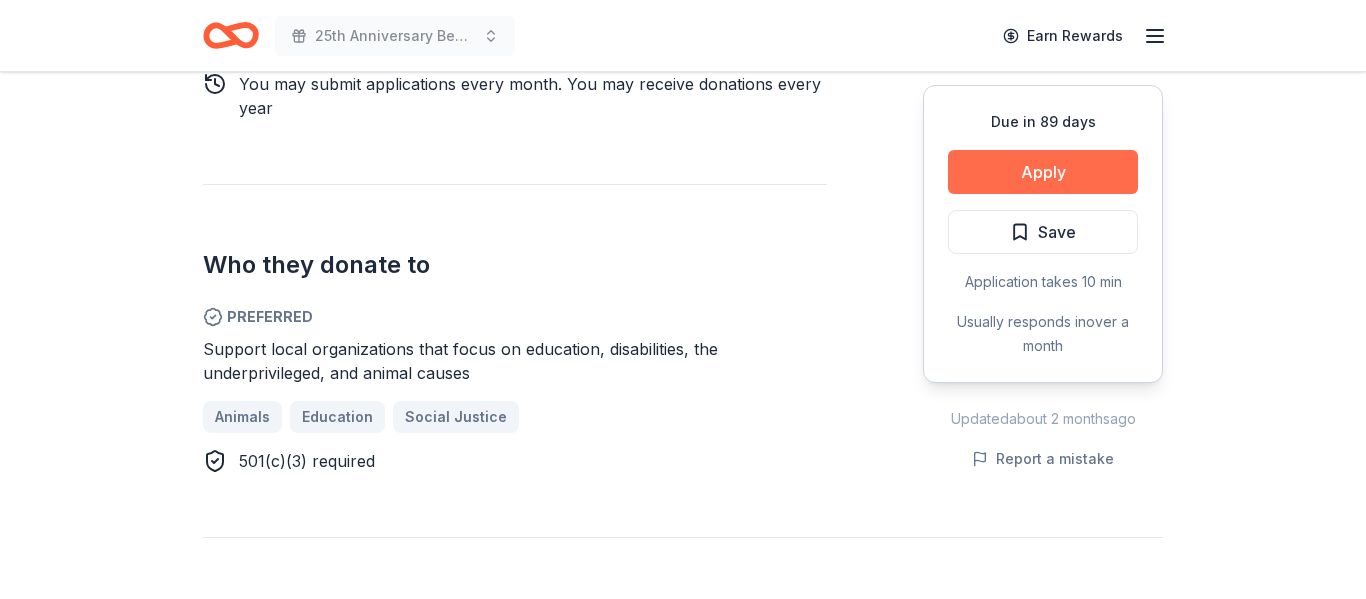 click on "Apply" at bounding box center [1043, 172] 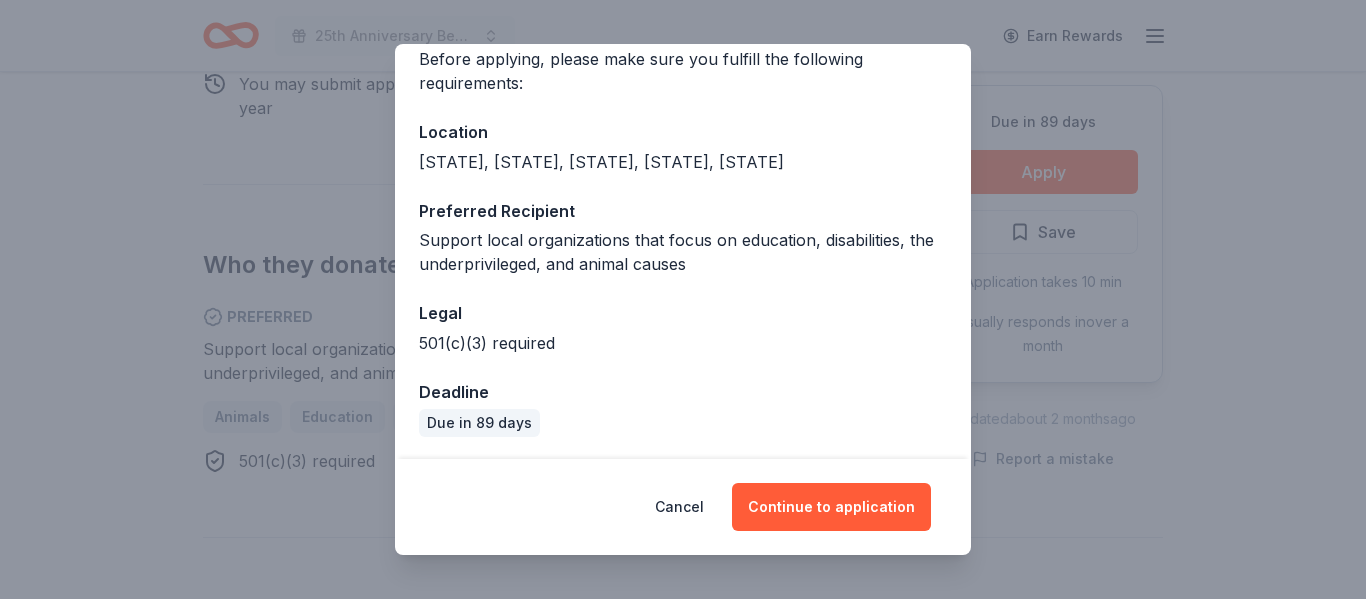 scroll, scrollTop: 192, scrollLeft: 0, axis: vertical 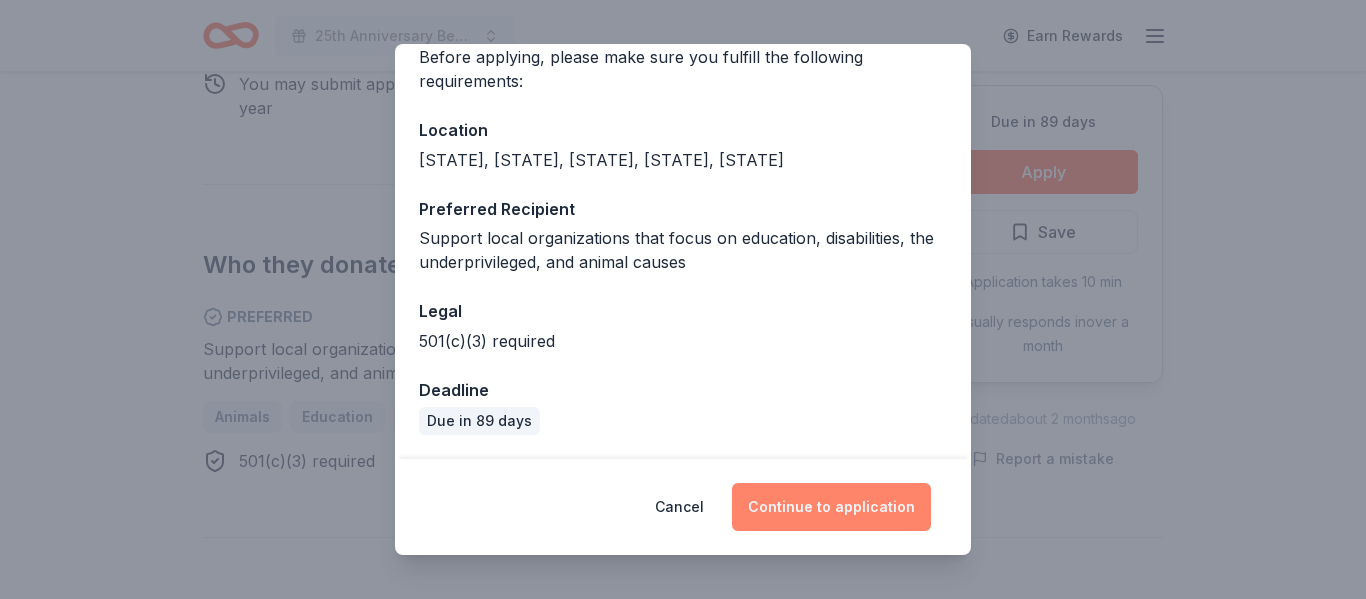 click on "Continue to application" at bounding box center (831, 507) 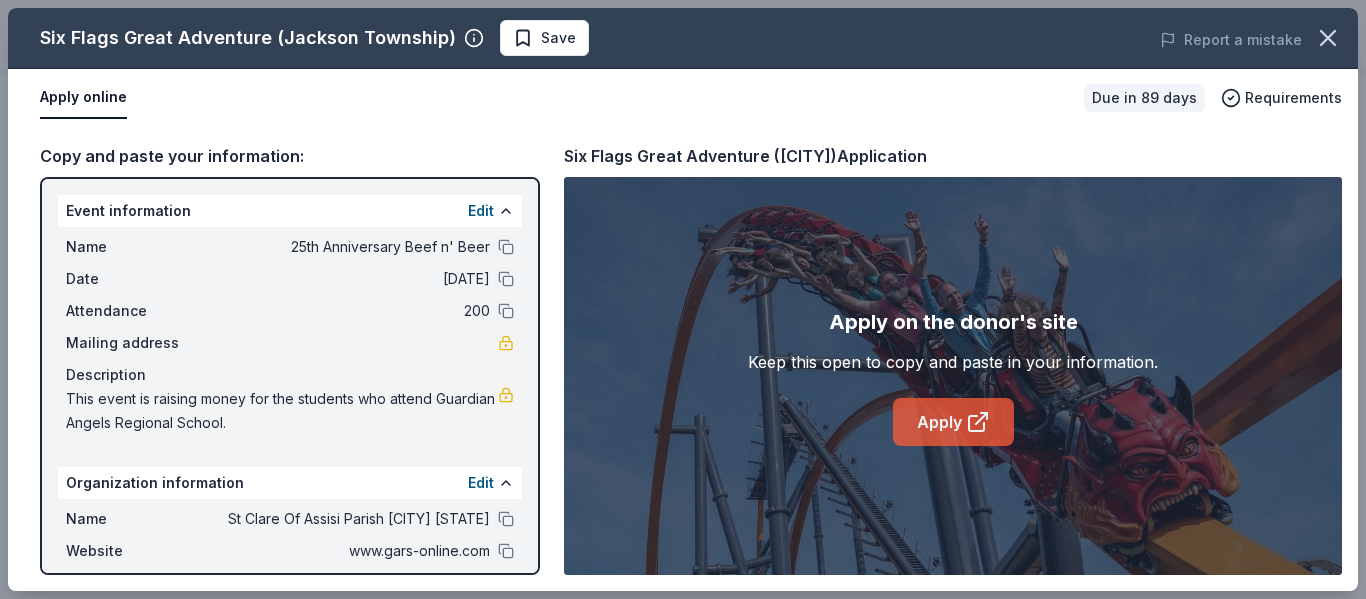 click on "Apply" at bounding box center [953, 422] 